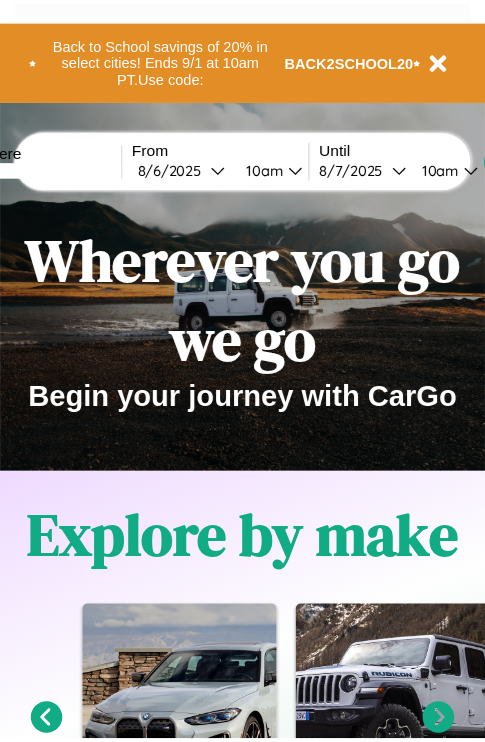 scroll, scrollTop: 0, scrollLeft: 0, axis: both 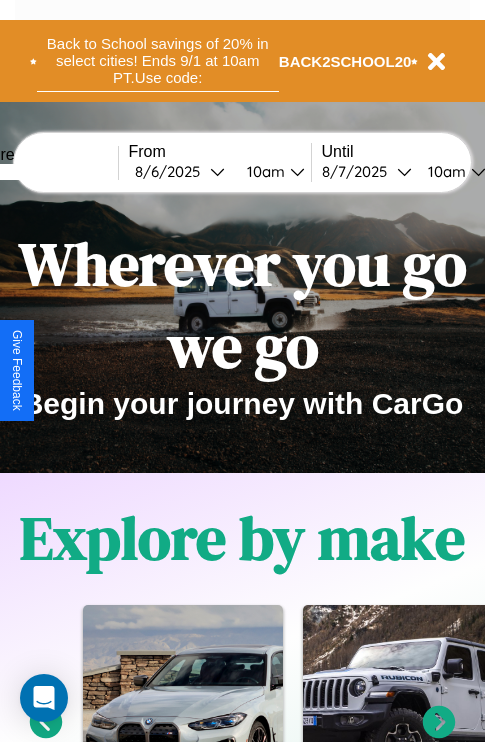 click on "Back to School savings of 20% in select cities! Ends 9/1 at 10am PT.  Use code:" at bounding box center [158, 61] 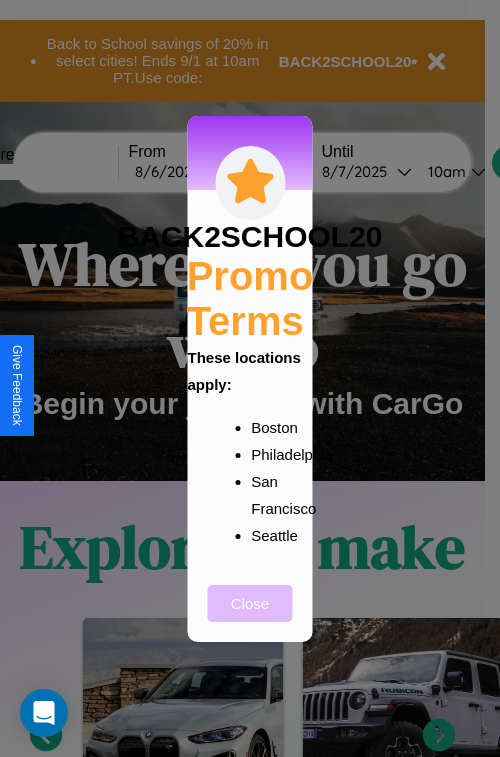 click on "Close" at bounding box center [250, 603] 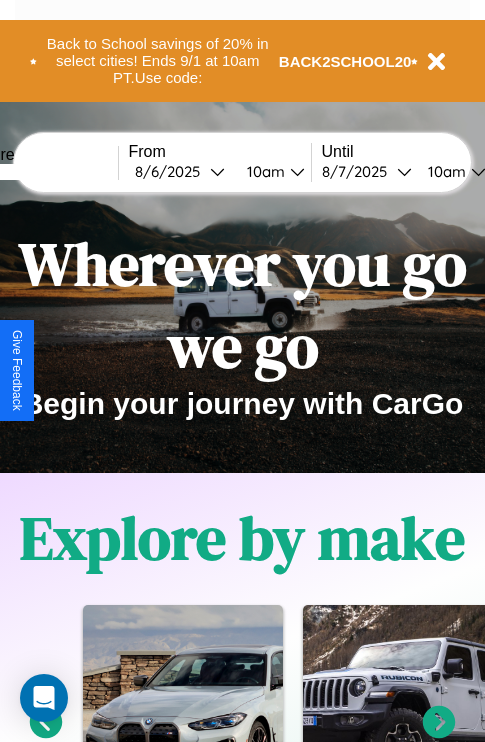 click at bounding box center [43, 172] 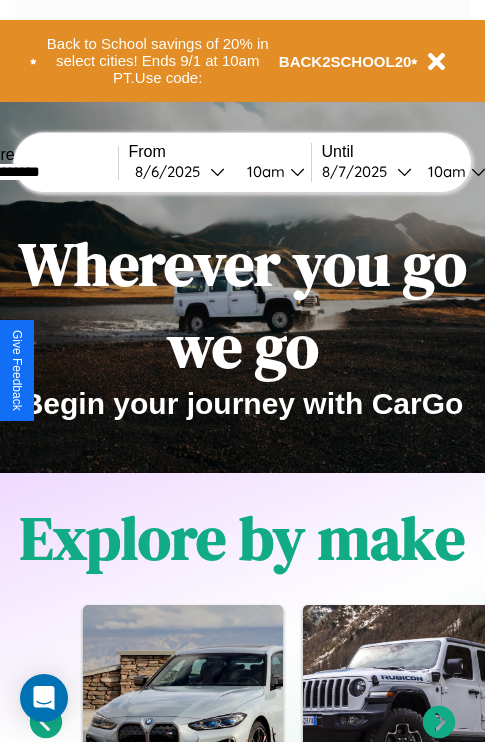 type on "**********" 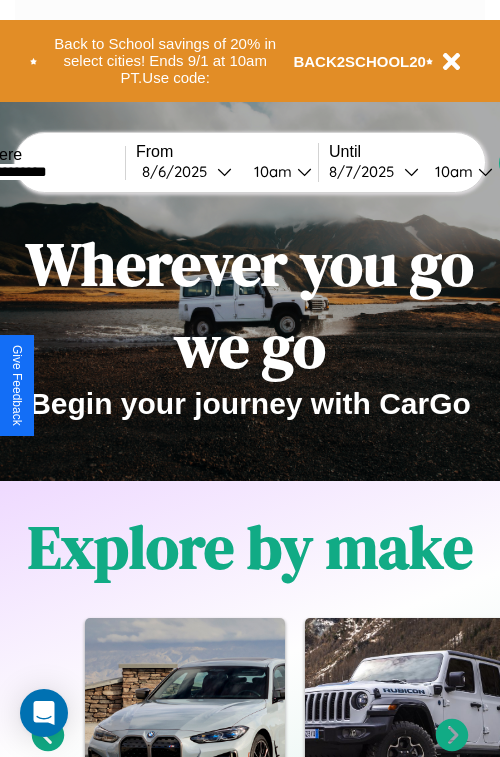 select on "*" 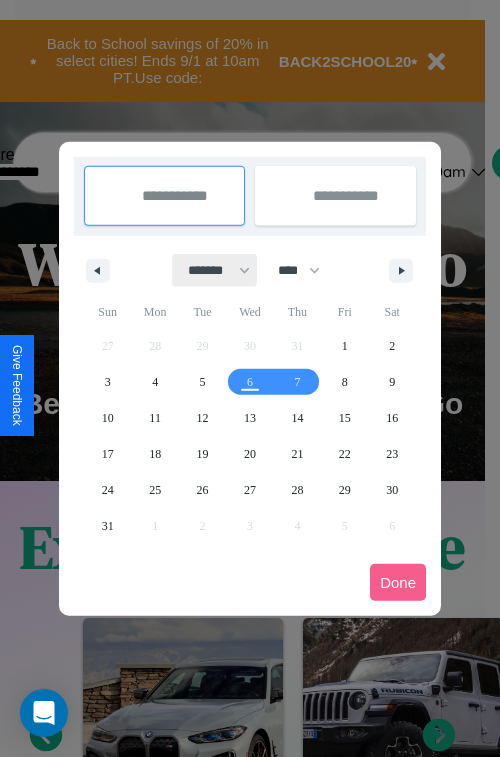 click on "******* ******** ***** ***** *** **** **** ****** ********* ******* ******** ********" at bounding box center (215, 270) 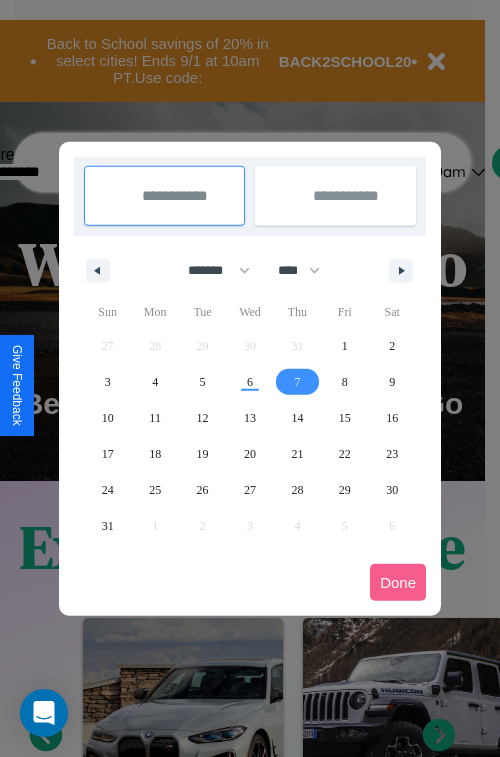 click on "7" at bounding box center [297, 382] 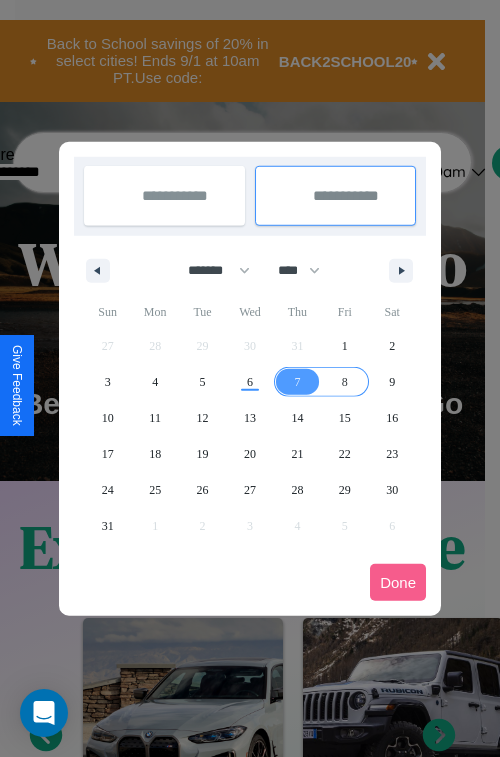 click on "8" at bounding box center (345, 382) 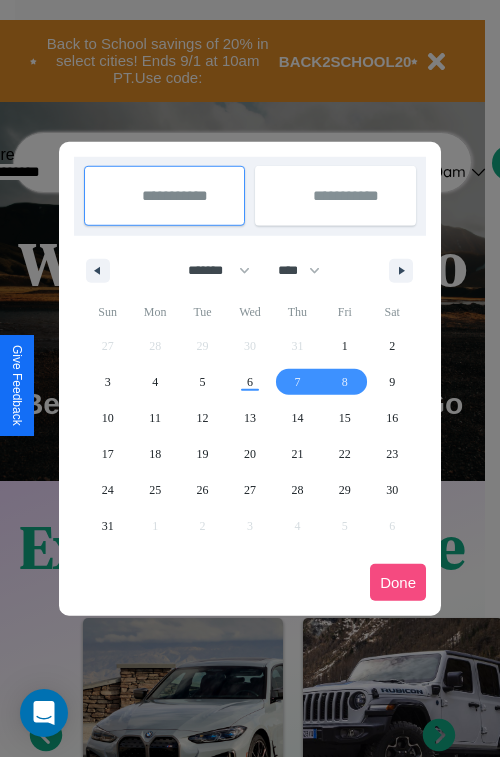 click on "Done" at bounding box center [398, 582] 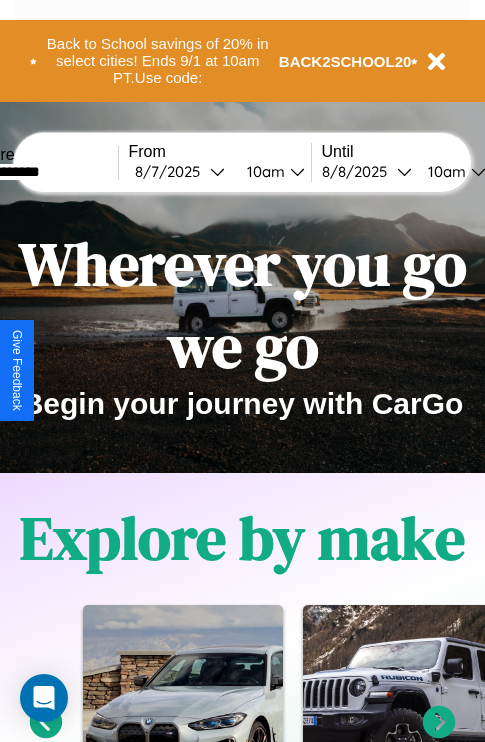 click on "10am" at bounding box center (444, 171) 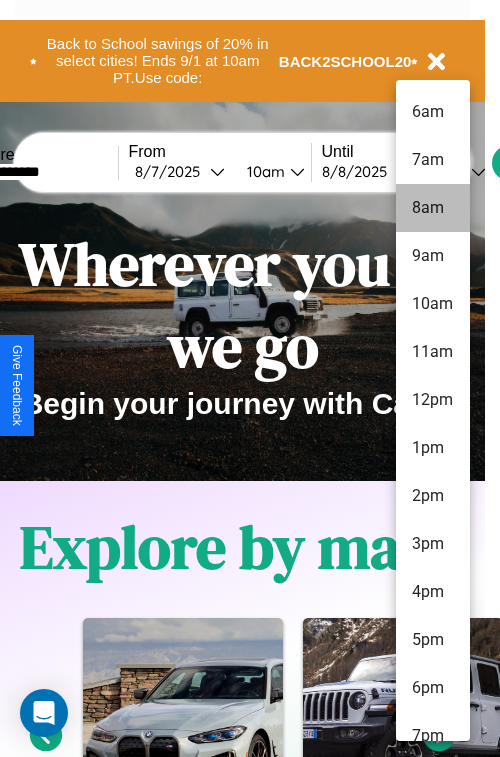 click on "8am" at bounding box center [433, 208] 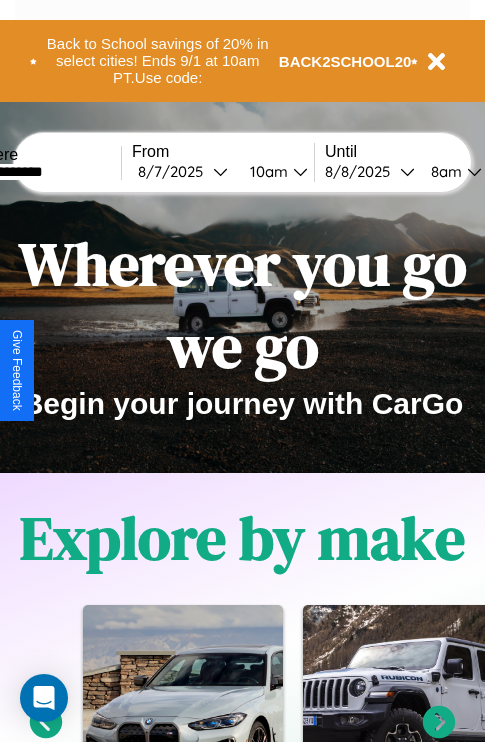 scroll, scrollTop: 0, scrollLeft: 65, axis: horizontal 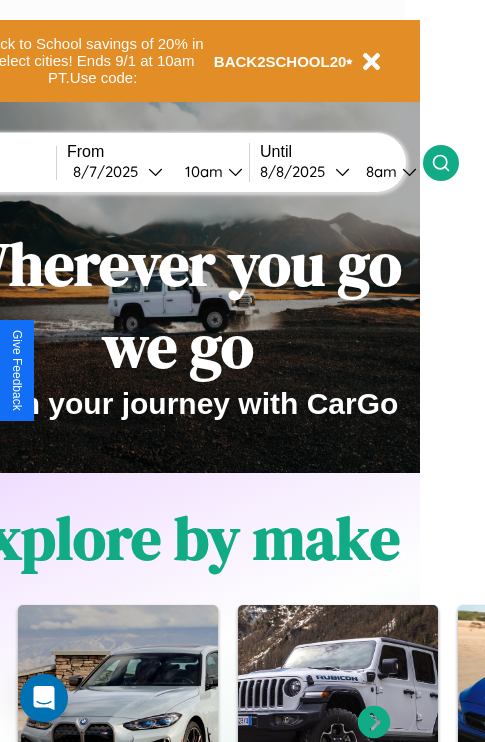 click 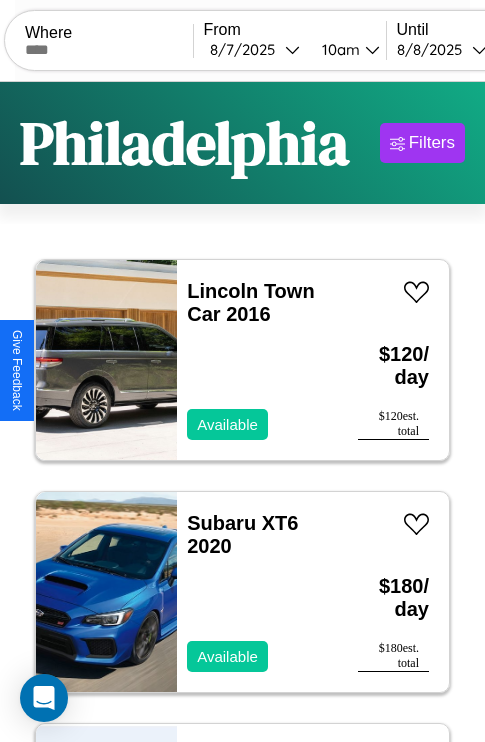 scroll, scrollTop: 95, scrollLeft: 0, axis: vertical 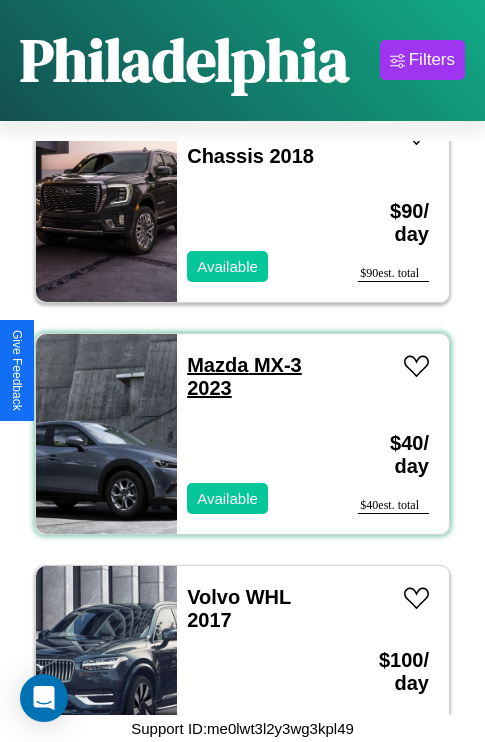 click on "Mazda   MX-3   2023" at bounding box center (244, 376) 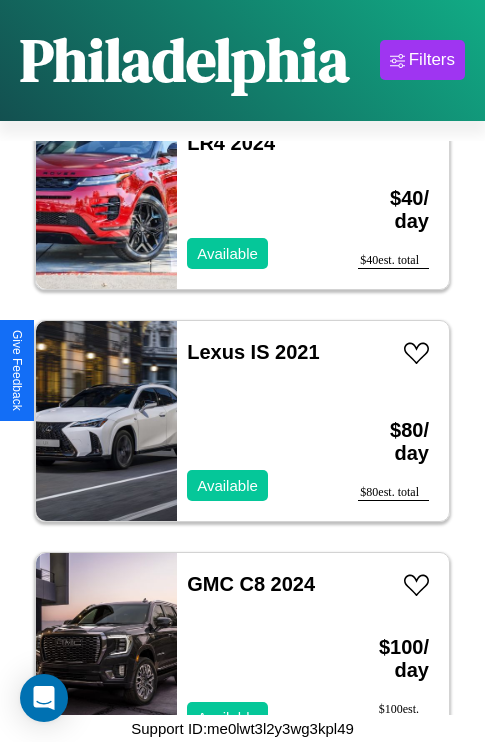 scroll, scrollTop: 75, scrollLeft: 0, axis: vertical 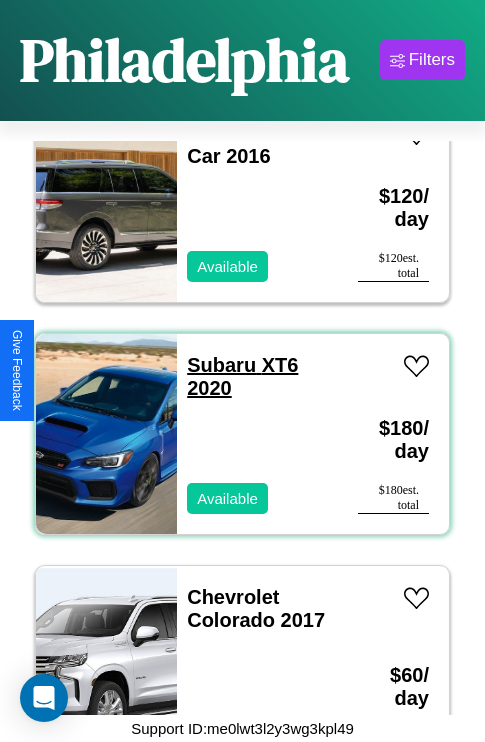 click on "Subaru   XT6   2020" at bounding box center [242, 376] 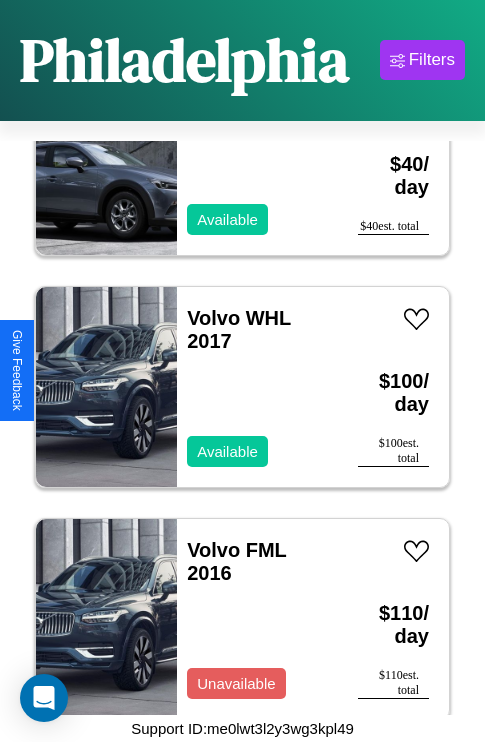 scroll, scrollTop: 5875, scrollLeft: 0, axis: vertical 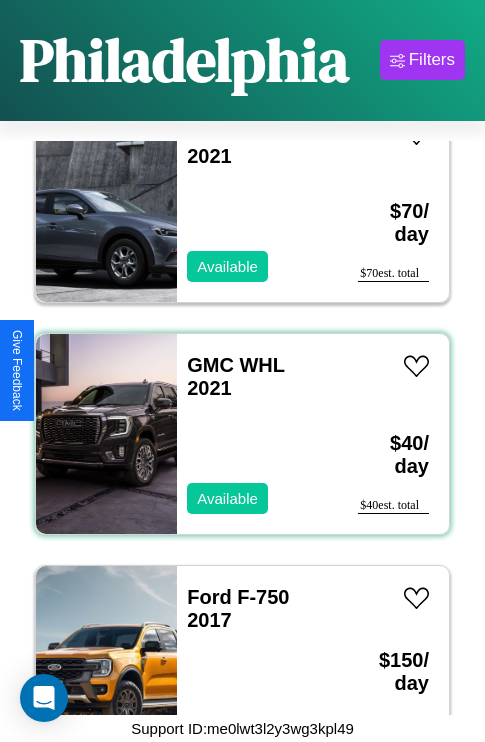 click on "GMC   WHL   2021 Available" at bounding box center [257, 434] 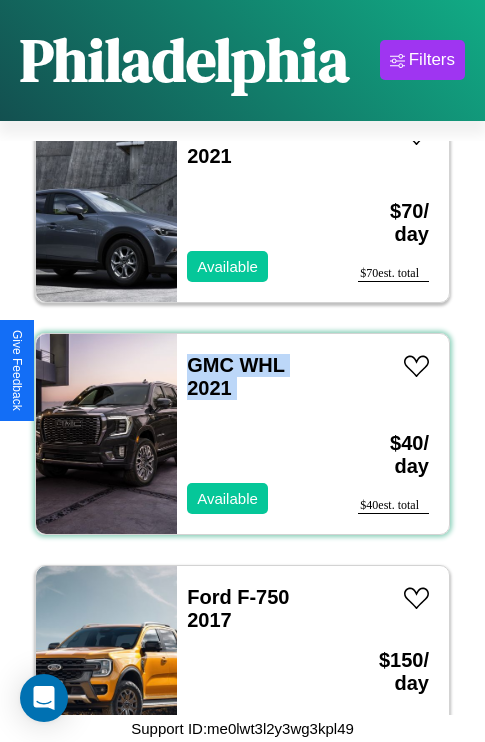 click on "GMC   WHL   2021 Available" at bounding box center [257, 434] 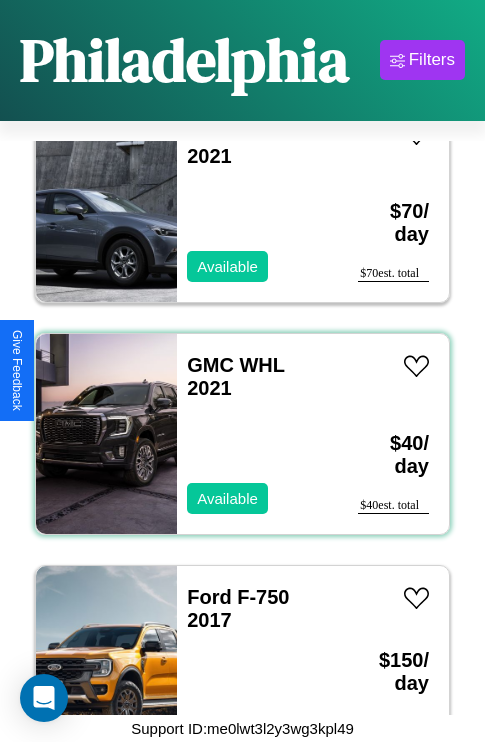 click on "GMC   WHL   2021 Available" at bounding box center (257, 434) 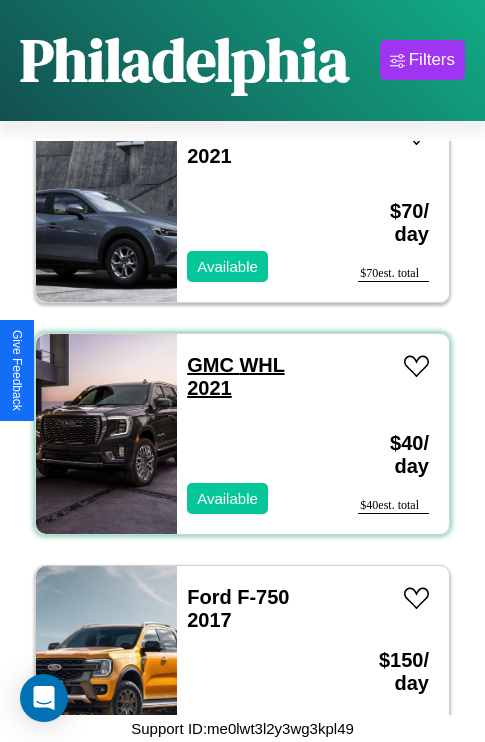 click on "GMC   WHL   2021" at bounding box center (235, 376) 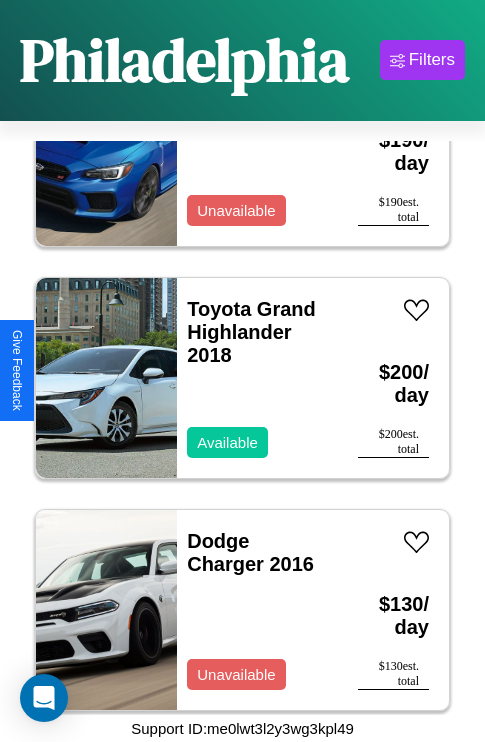 scroll, scrollTop: 7806, scrollLeft: 0, axis: vertical 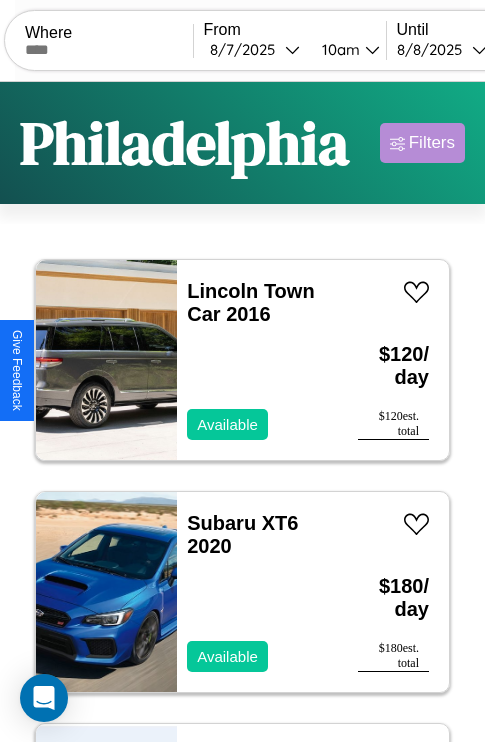 click on "Filters" at bounding box center [432, 143] 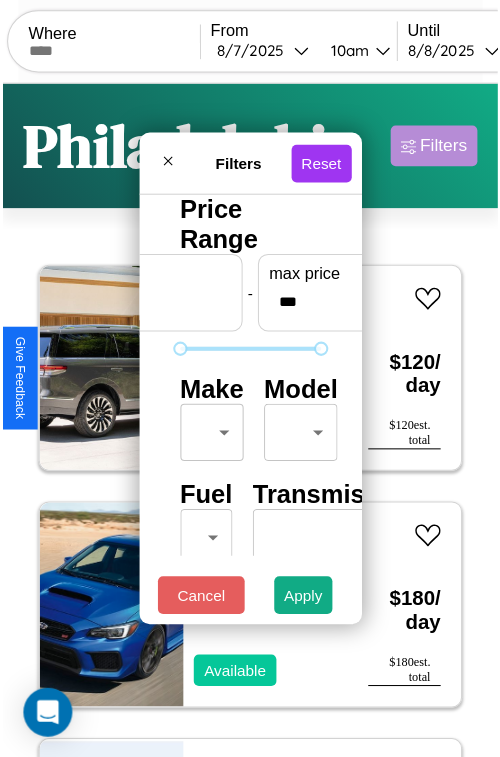 scroll, scrollTop: 59, scrollLeft: 0, axis: vertical 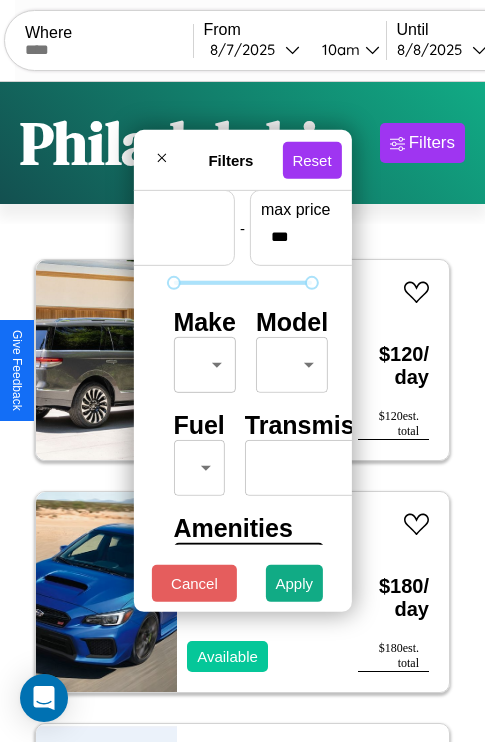 click on "CarGo Where From 8 / 7 / 2025 10am Until 8 / 8 / 2025 8am Become a Host Login Sign Up Philadelphia Filters 36  cars in this area These cars can be picked up in this city. Lincoln   Town Car   2016 Available $ 120  / day $ 120  est. total Subaru   XT6   2020 Available $ 180  / day $ 180  est. total Chevrolet   Colorado   2017 Available $ 60  / day $ 60  est. total Land Rover   LR4   2024 Available $ 40  / day $ 40  est. total Lexus   IS   2021 Available $ 80  / day $ 80  est. total GMC   C8   2024 Available $ 100  / day $ 100  est. total Infiniti   G35   2019 Available $ 70  / day $ 70  est. total Ferrari   F40   2023 Unavailable $ 60  / day $ 60  est. total Aston Martin   V8 Vantage   2022 Unavailable $ 160  / day $ 160  est. total Alfa Romeo   4C   2020 Unavailable $ 180  / day $ 180  est. total Infiniti   Q70L   2022 Unavailable $ 210  / day $ 210  est. total Land Rover   Discovery   2014 Available $ 190  / day $ 190  est. total Nissan   Maxima   2017 Available $ 80  / day $ 80  est. total Honda     2016 $" at bounding box center (242, 412) 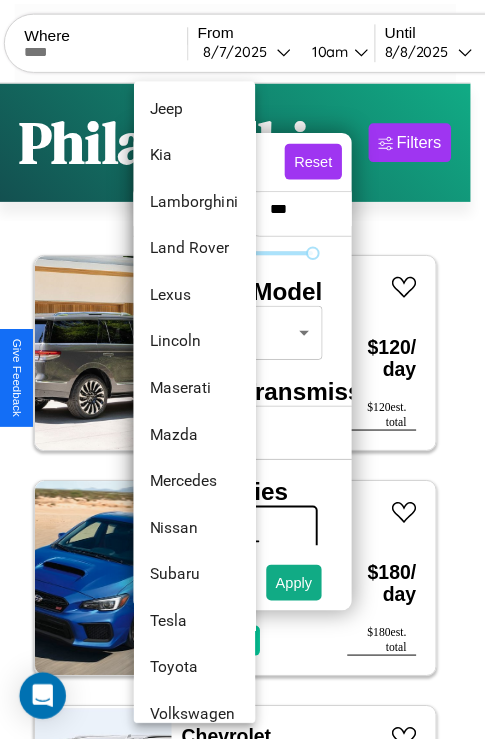 scroll, scrollTop: 1083, scrollLeft: 0, axis: vertical 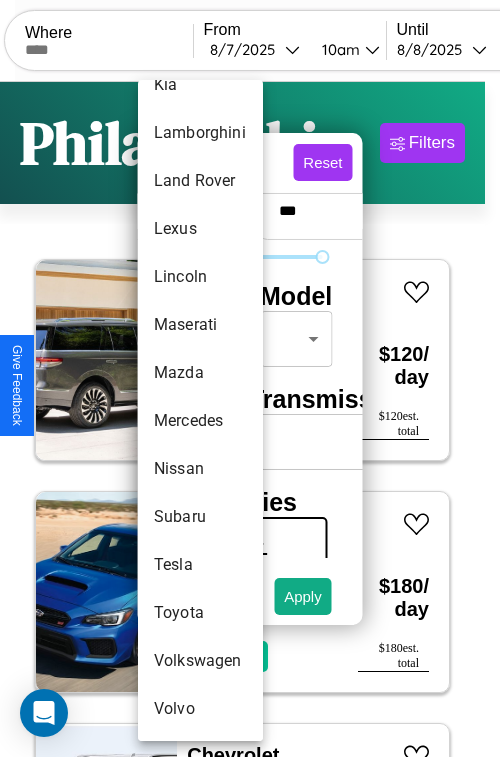 click on "Nissan" at bounding box center [200, 469] 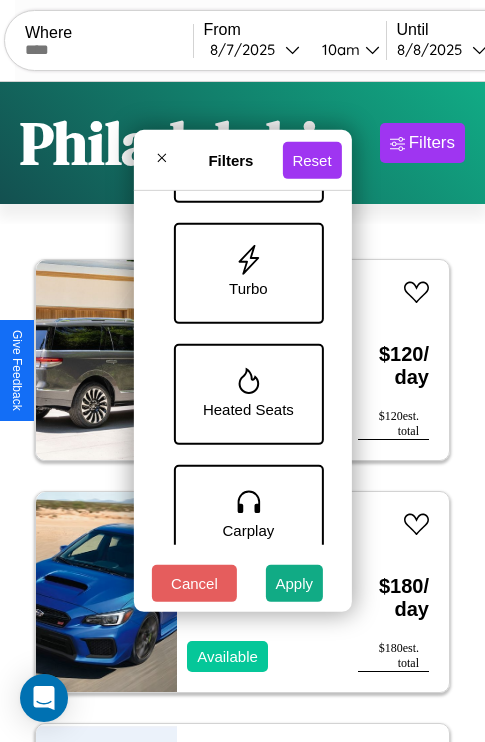 scroll, scrollTop: 1014, scrollLeft: 0, axis: vertical 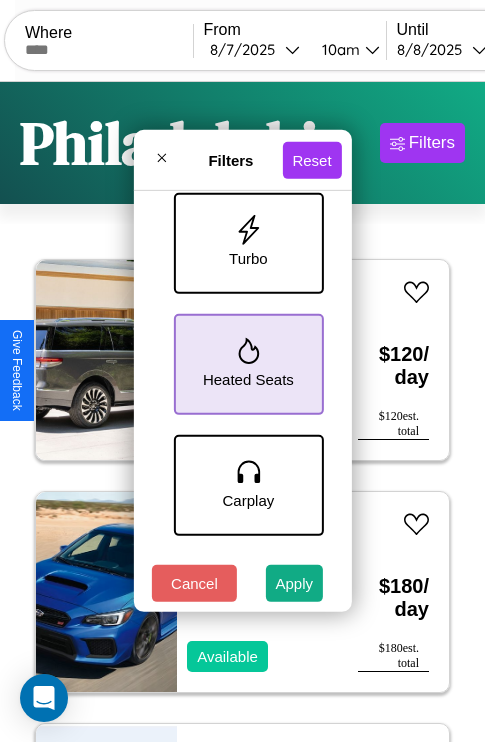 click 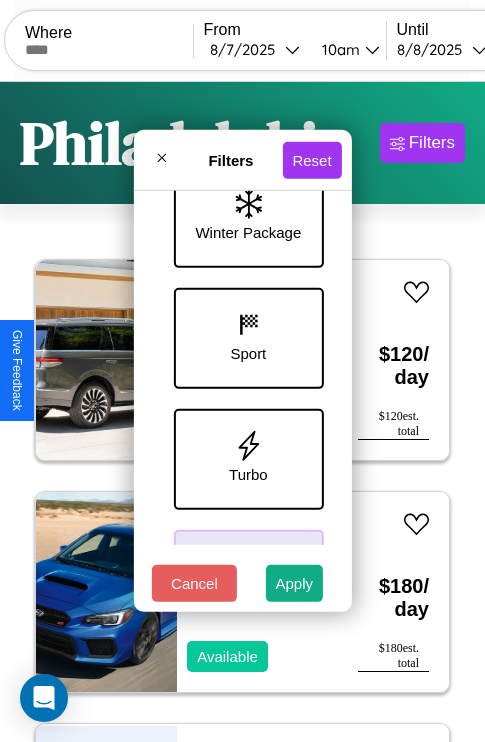 scroll, scrollTop: 772, scrollLeft: 0, axis: vertical 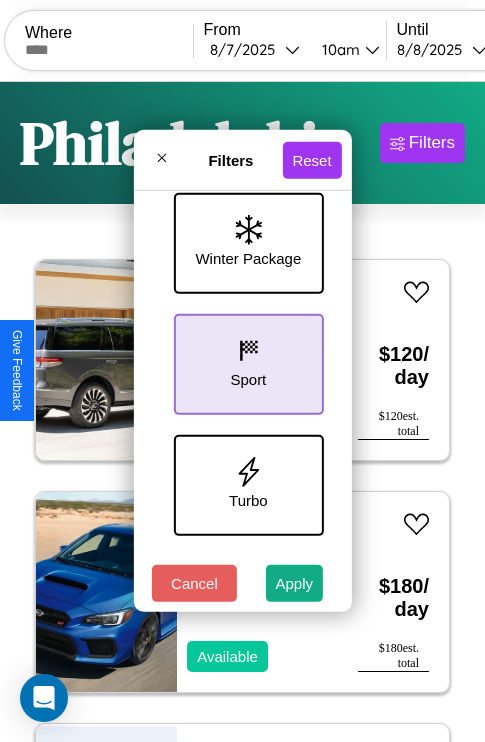 click 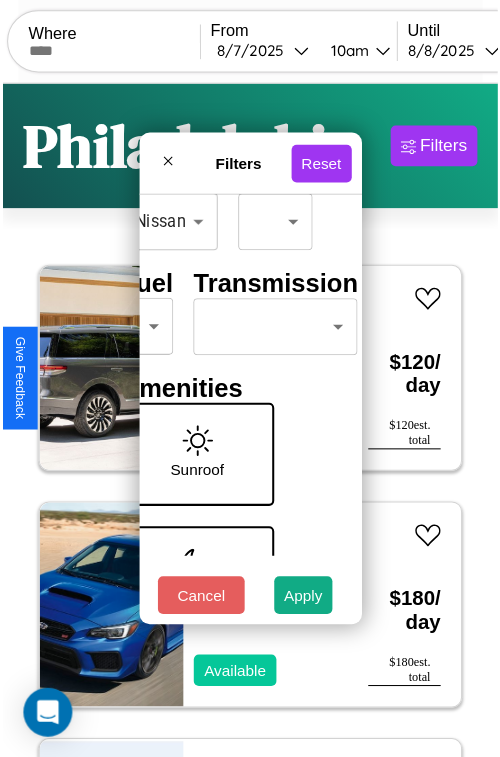 scroll, scrollTop: 162, scrollLeft: 63, axis: both 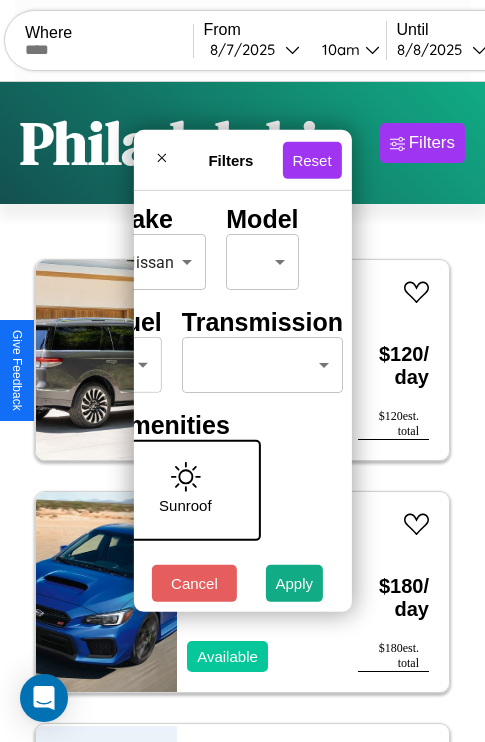 click on "CarGo Where From 8 / 7 / 2025 10am Until 8 / 8 / 2025 8am Become a Host Login Sign Up Philadelphia Filters 36  cars in this area These cars can be picked up in this city. Lincoln   Town Car   2016 Available $ 120  / day $ 120  est. total Subaru   XT6   2020 Available $ 180  / day $ 180  est. total Chevrolet   Colorado   2017 Available $ 60  / day $ 60  est. total Land Rover   LR4   2024 Available $ 40  / day $ 40  est. total Lexus   IS   2021 Available $ 80  / day $ 80  est. total GMC   C8   2024 Available $ 100  / day $ 100  est. total Infiniti   G35   2019 Available $ 70  / day $ 70  est. total Ferrari   F40   2023 Unavailable $ 60  / day $ 60  est. total Aston Martin   V8 Vantage   2022 Unavailable $ 160  / day $ 160  est. total Alfa Romeo   4C   2020 Unavailable $ 180  / day $ 180  est. total Infiniti   Q70L   2022 Unavailable $ 210  / day $ 210  est. total Land Rover   Discovery   2014 Available $ 190  / day $ 190  est. total Nissan   Maxima   2017 Available $ 80  / day $ 80  est. total Honda     2016 $" at bounding box center (242, 412) 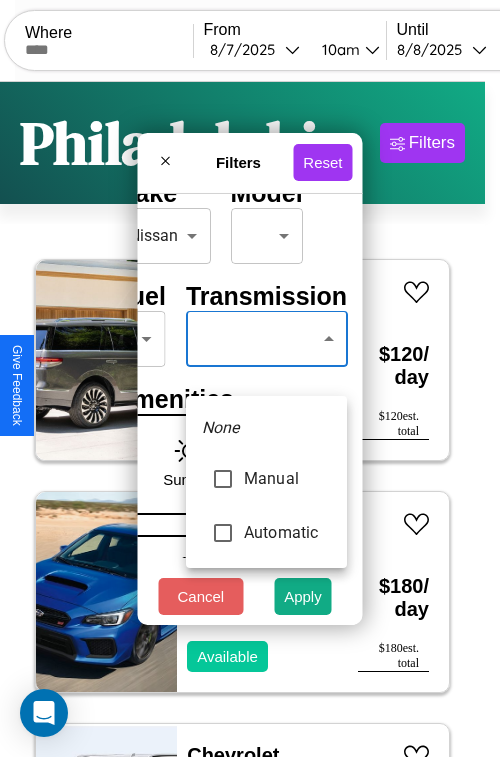 type on "*********" 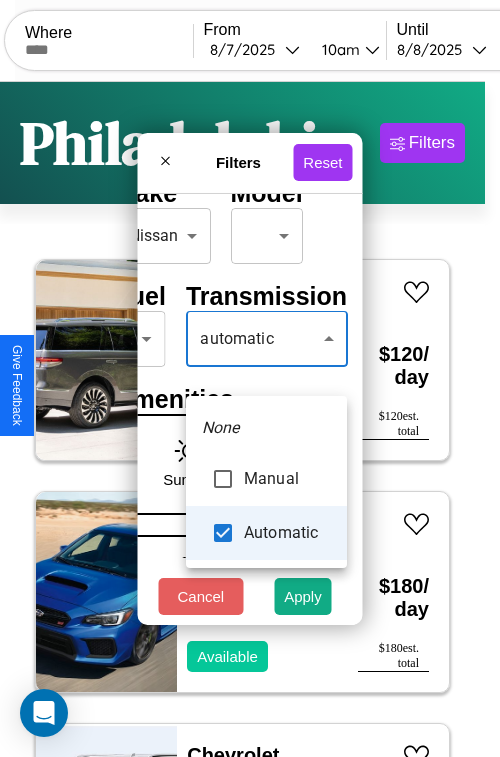 click at bounding box center [250, 378] 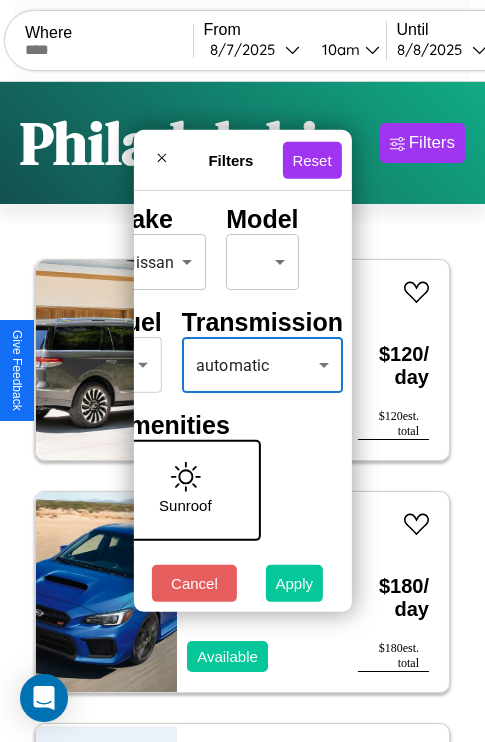 click on "Apply" at bounding box center (295, 583) 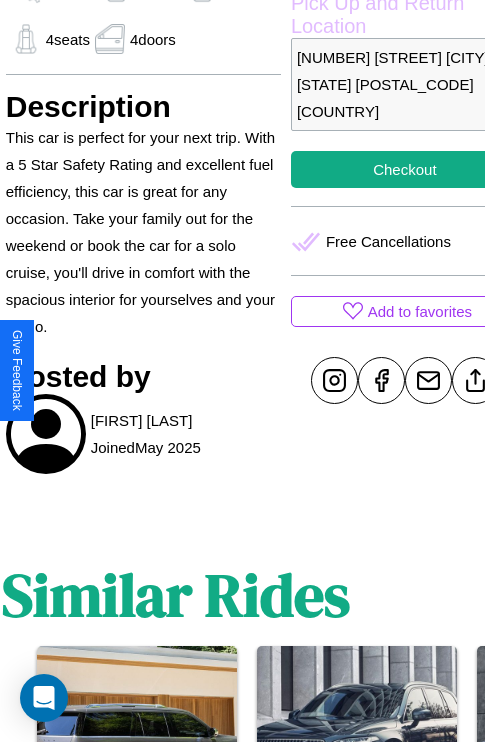 scroll, scrollTop: 735, scrollLeft: 68, axis: both 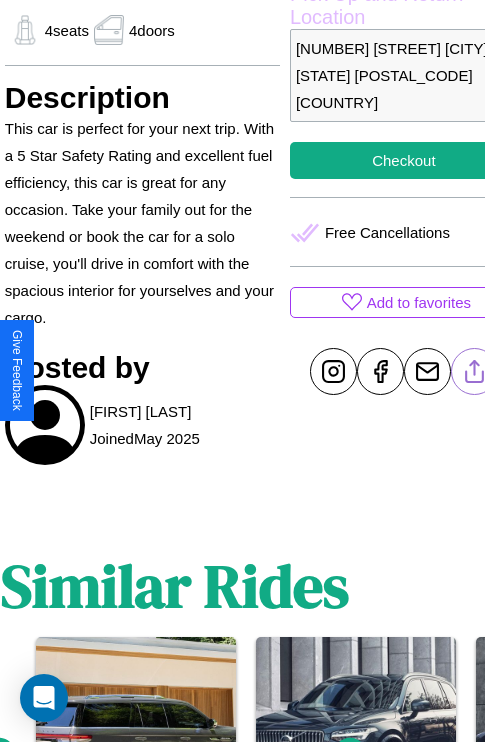 click 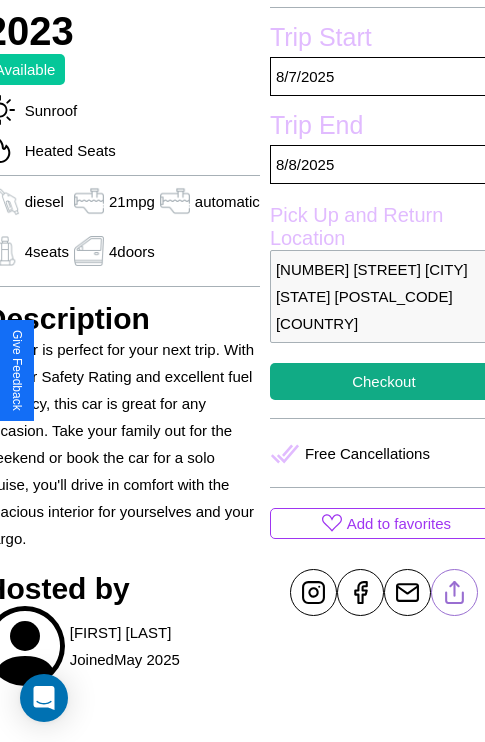 scroll, scrollTop: 524, scrollLeft: 88, axis: both 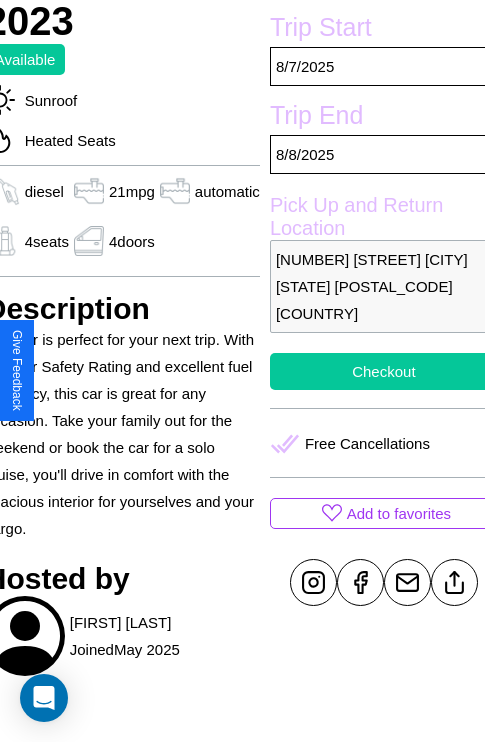 click on "Checkout" at bounding box center [384, 371] 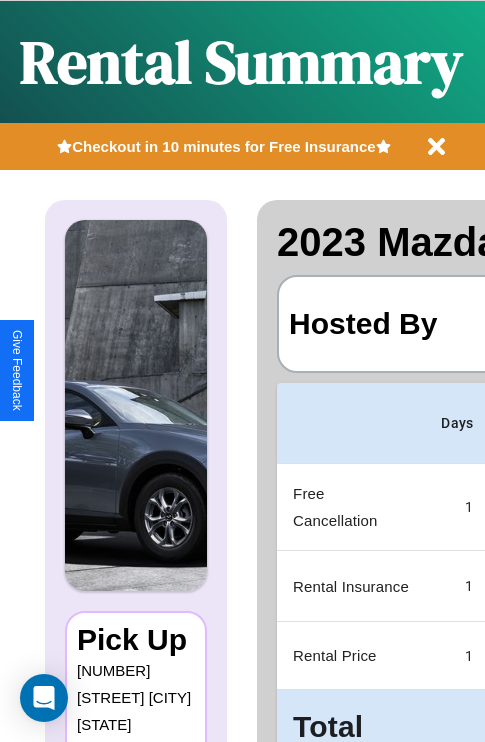scroll, scrollTop: 0, scrollLeft: 397, axis: horizontal 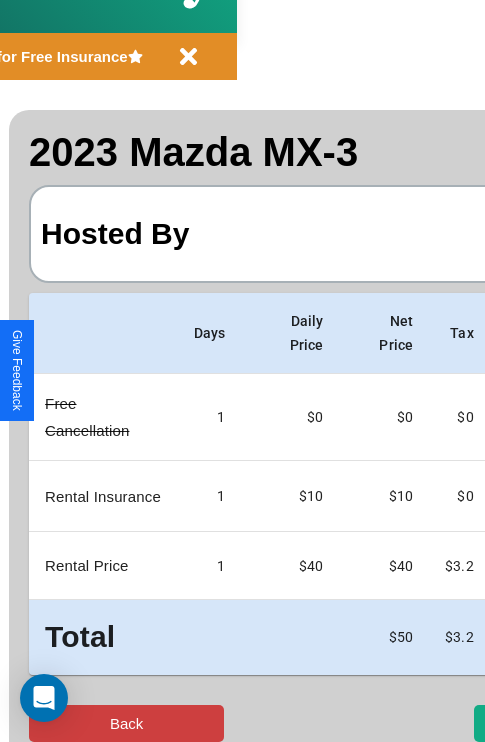 click on "Back" at bounding box center (126, 723) 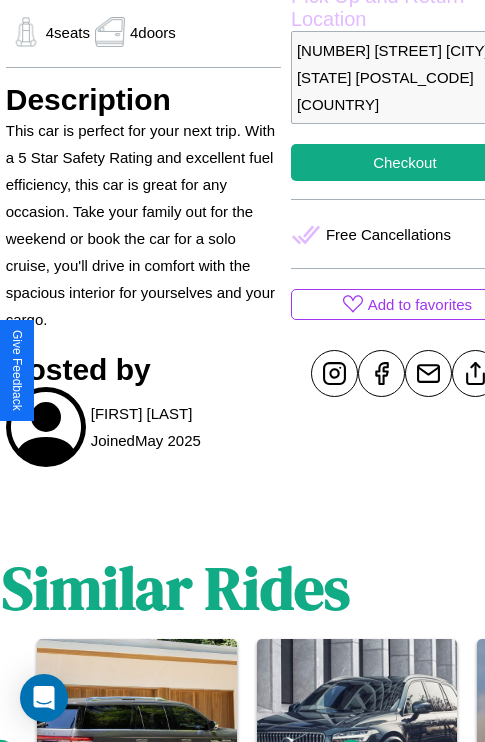 scroll, scrollTop: 735, scrollLeft: 68, axis: both 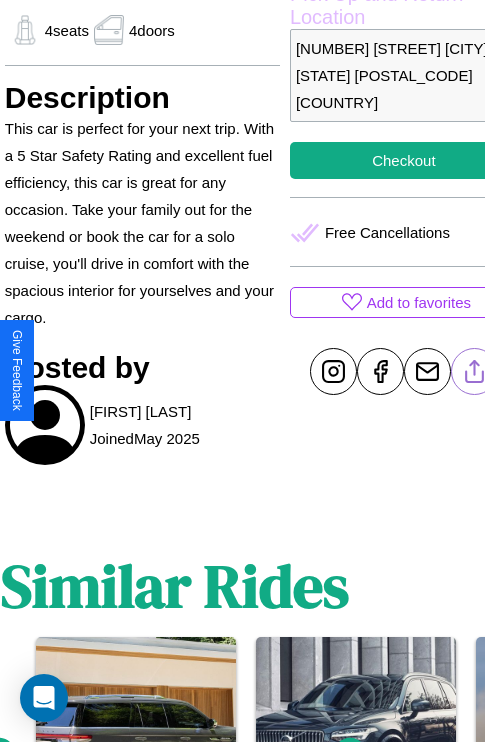 click 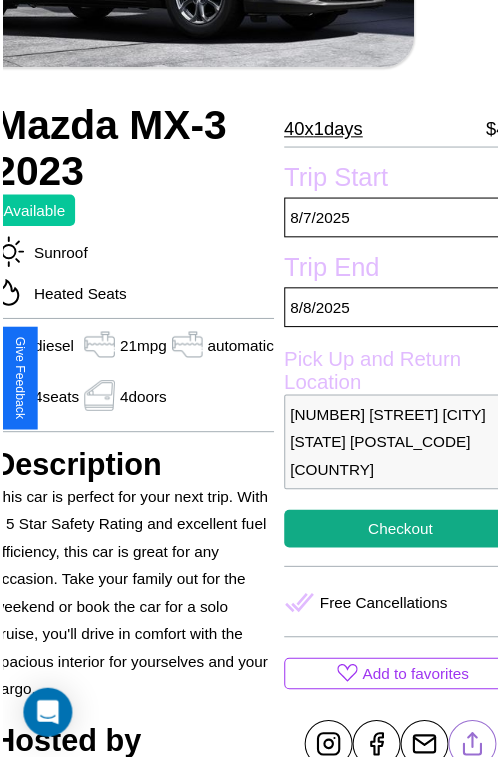 scroll, scrollTop: 219, scrollLeft: 88, axis: both 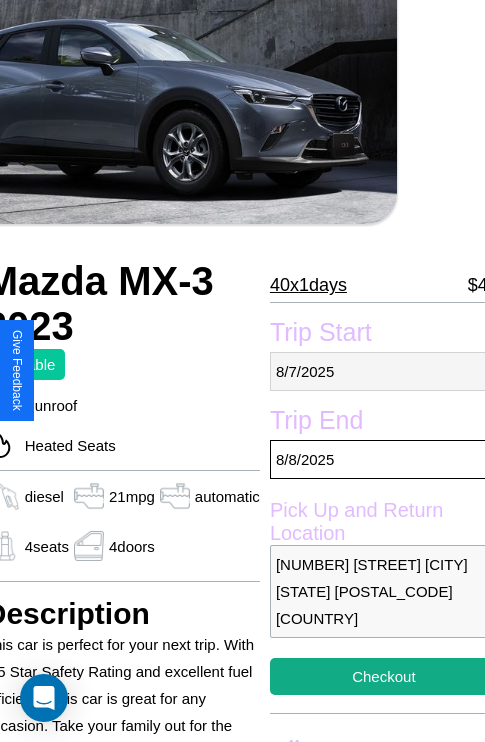 click on "8 / 7 / 2025" at bounding box center (384, 371) 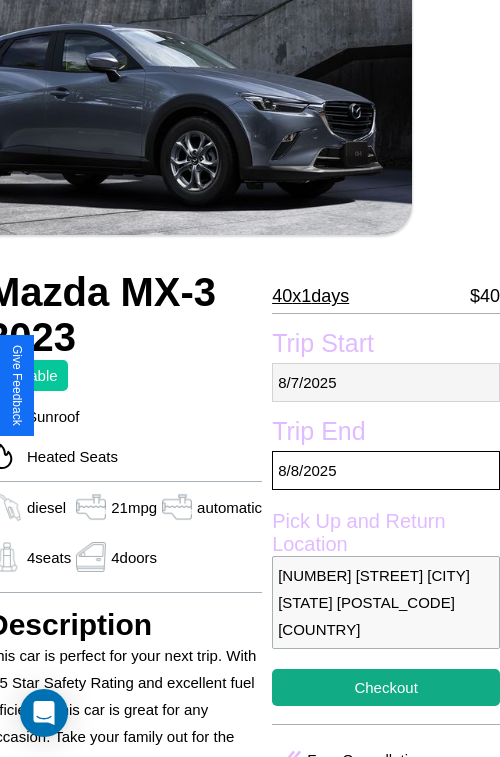 select on "*" 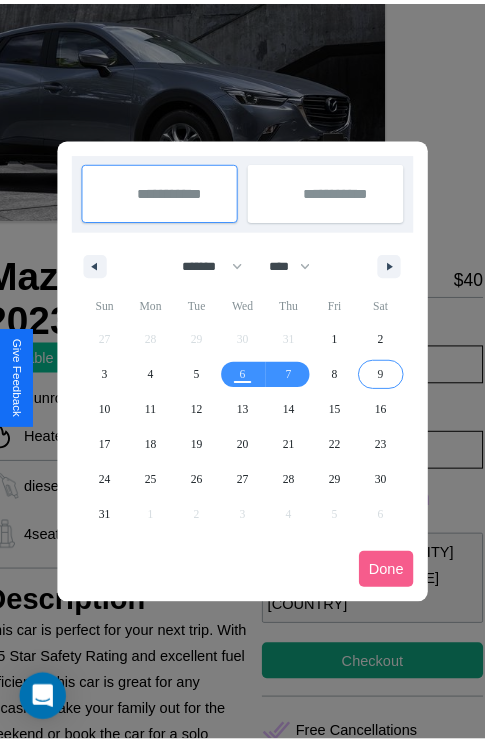 scroll, scrollTop: 0, scrollLeft: 88, axis: horizontal 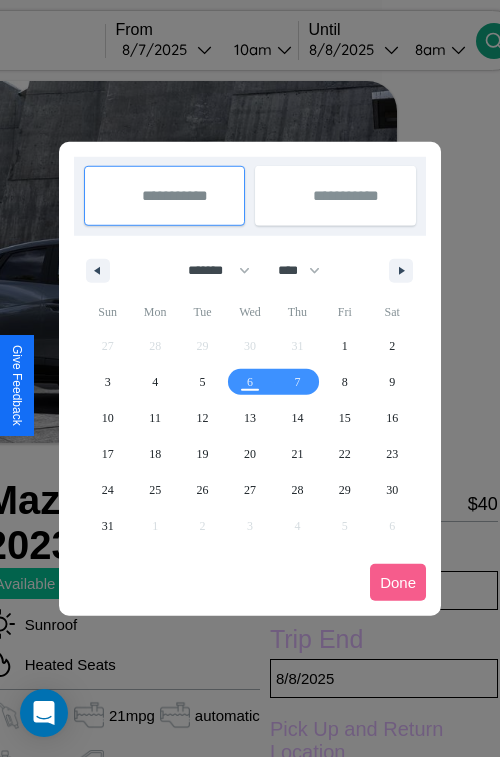 click at bounding box center [250, 378] 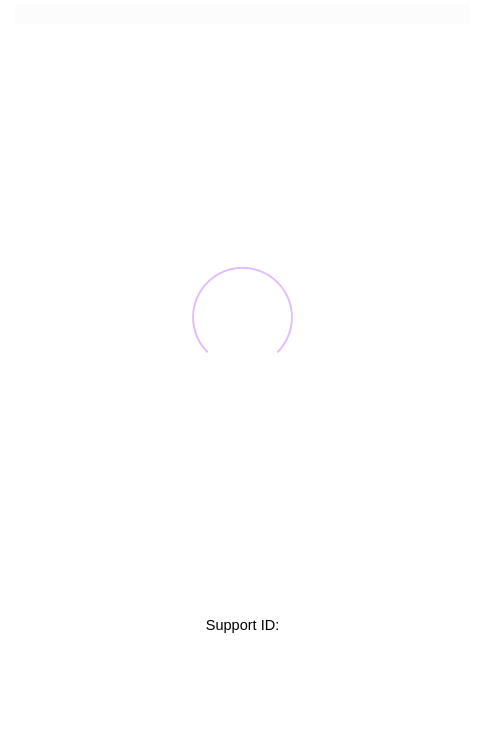 scroll, scrollTop: 0, scrollLeft: 0, axis: both 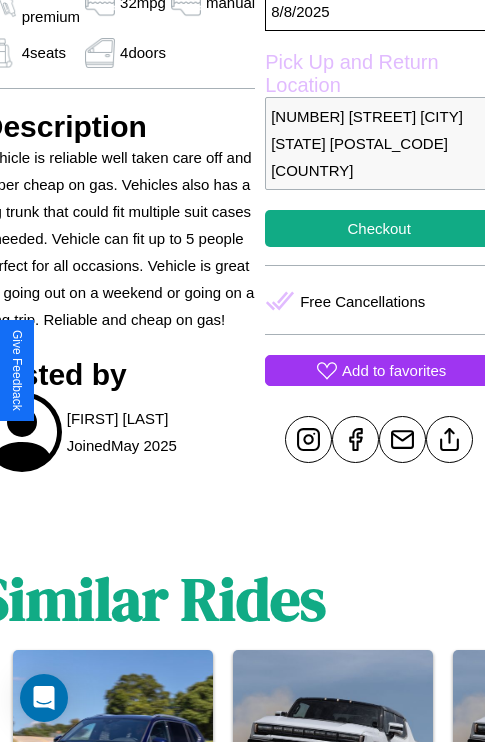 click on "Add to favorites" at bounding box center (394, 370) 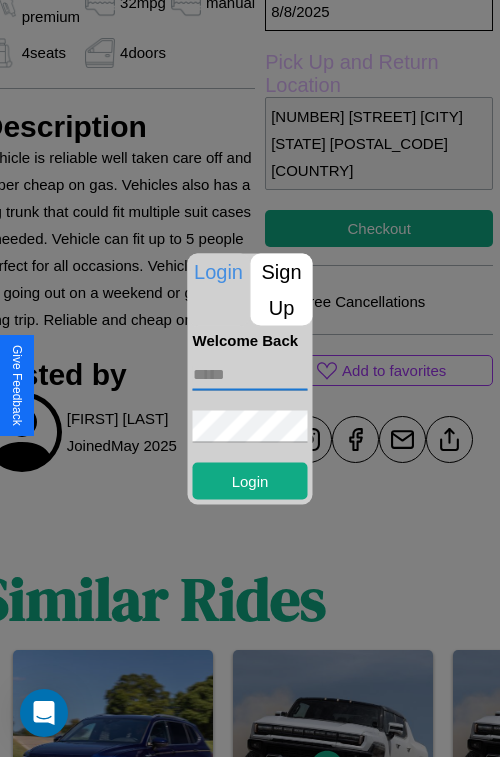 click at bounding box center (250, 374) 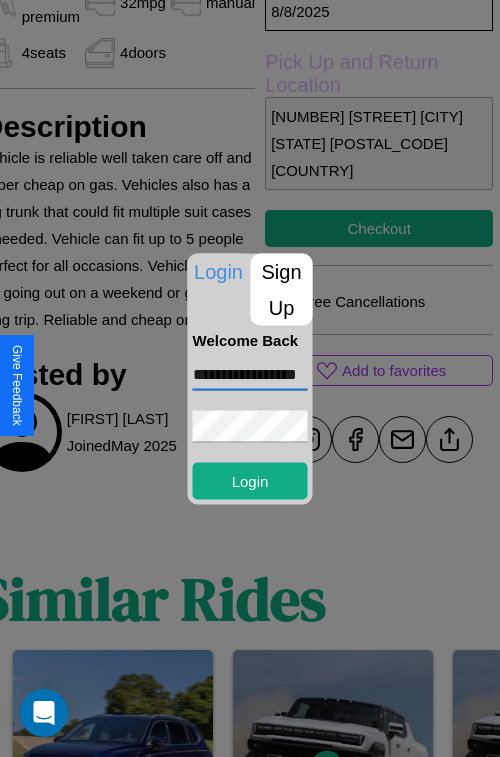 scroll, scrollTop: 0, scrollLeft: 41, axis: horizontal 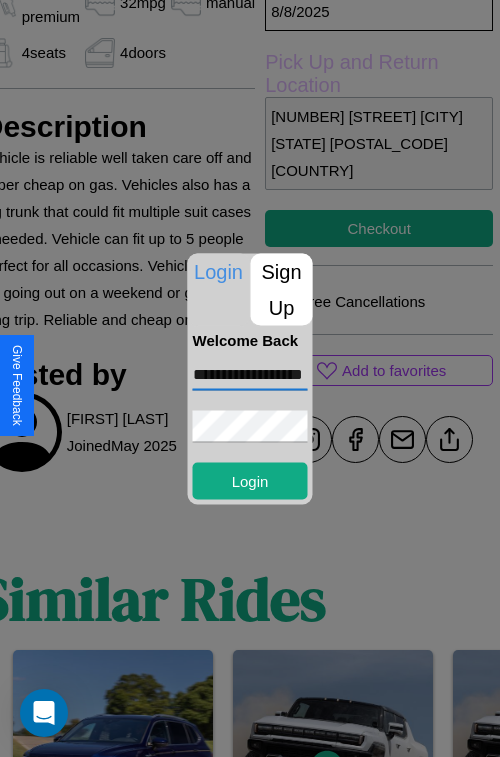 type on "**********" 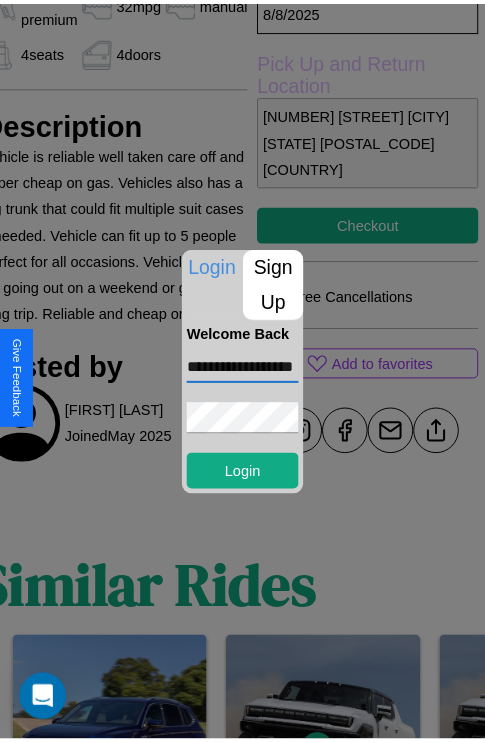 scroll, scrollTop: 0, scrollLeft: 0, axis: both 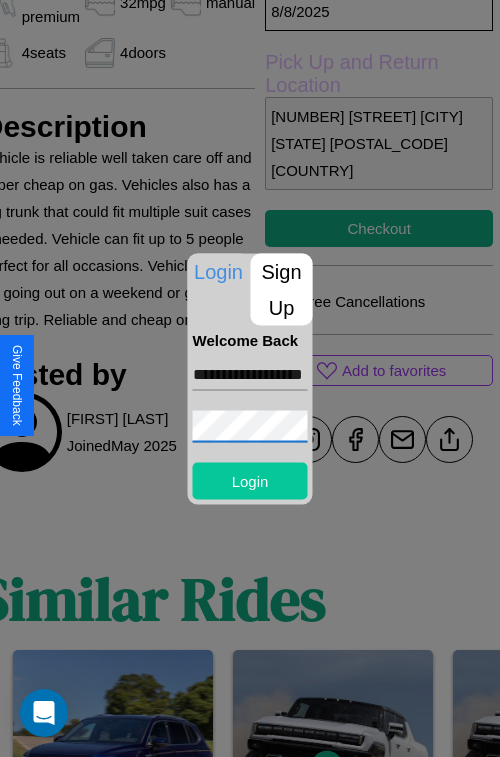 click on "Login" at bounding box center [250, 480] 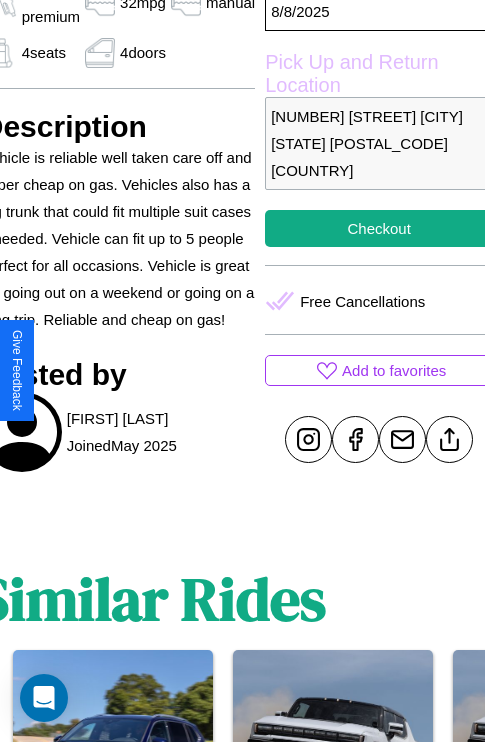 scroll, scrollTop: 667, scrollLeft: 91, axis: both 